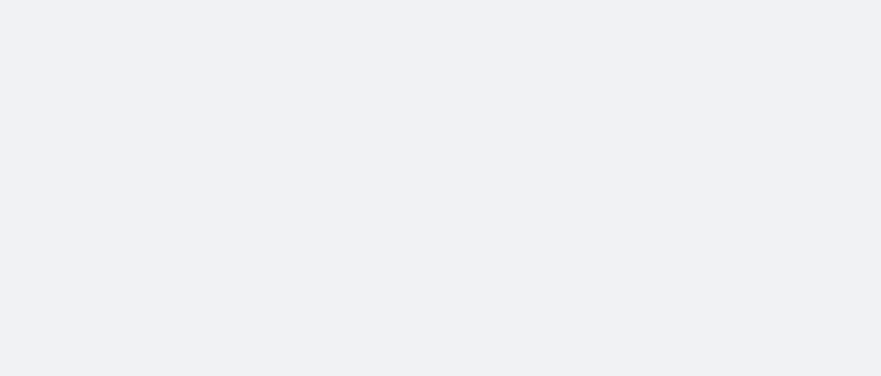 scroll, scrollTop: 0, scrollLeft: 0, axis: both 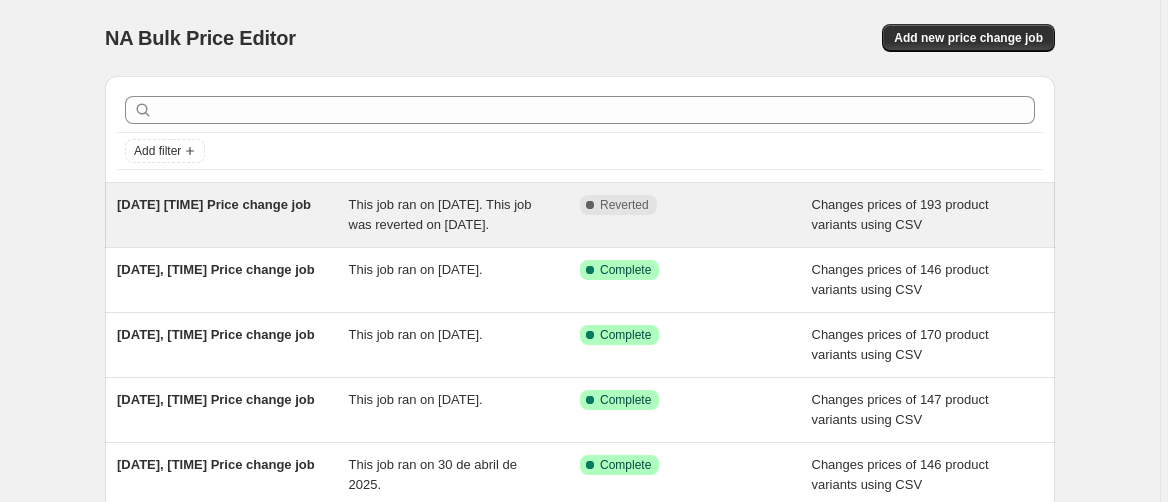 click on "[DATE] [TIME] Price change job" at bounding box center [233, 215] 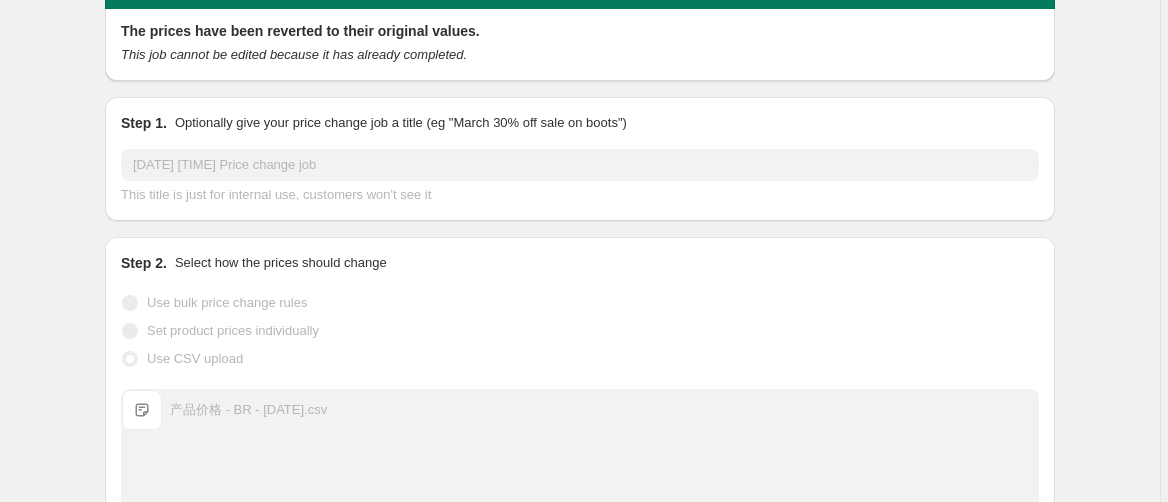 scroll, scrollTop: 0, scrollLeft: 0, axis: both 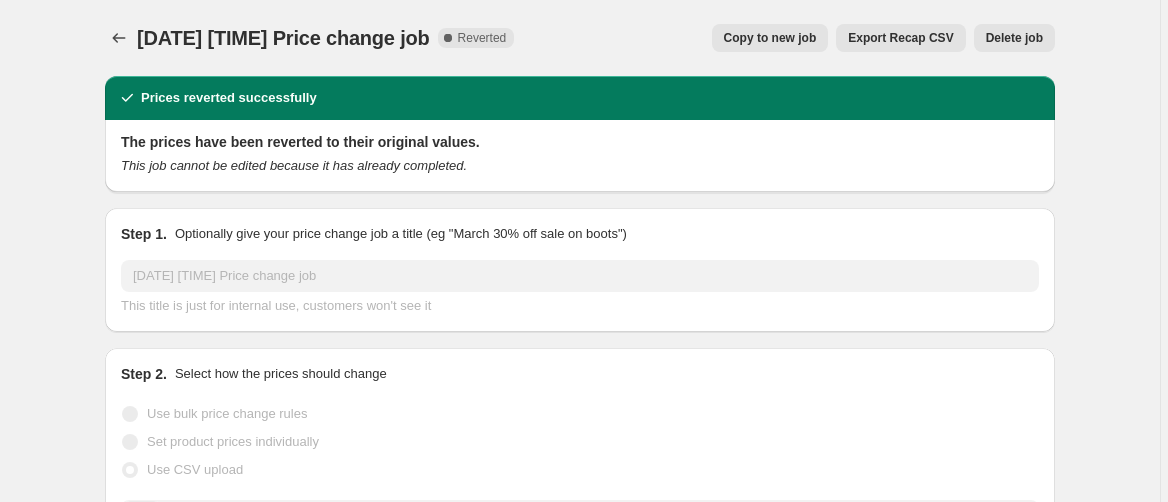 click on "Reverted" at bounding box center (482, 38) 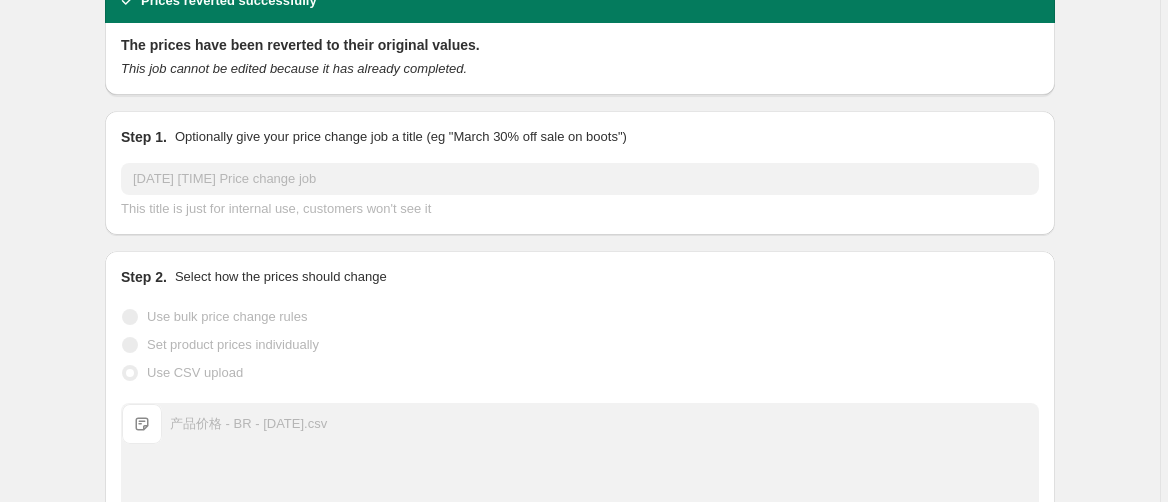 scroll, scrollTop: 133, scrollLeft: 0, axis: vertical 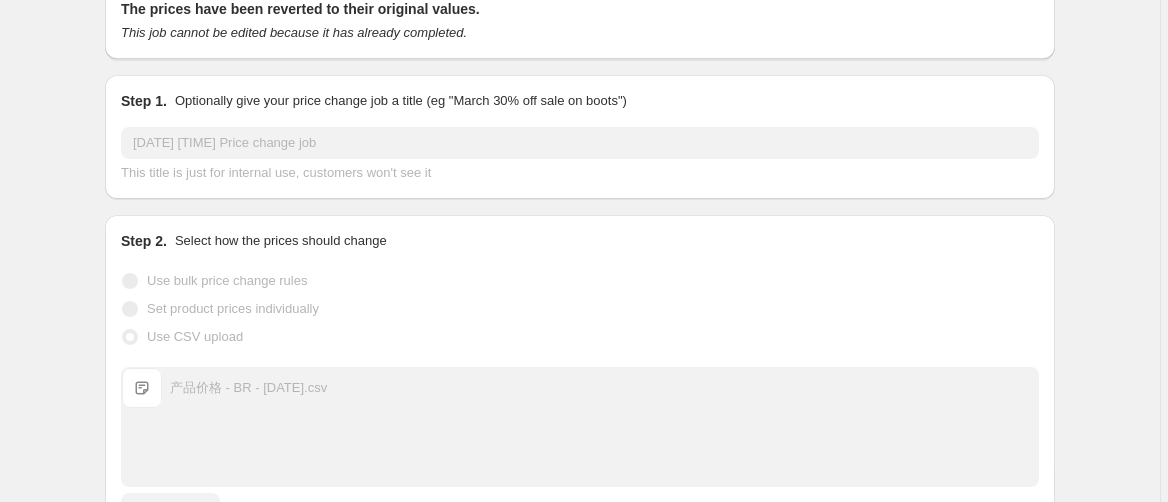 click on "[DATE] [TIME] Price change job" at bounding box center (580, 143) 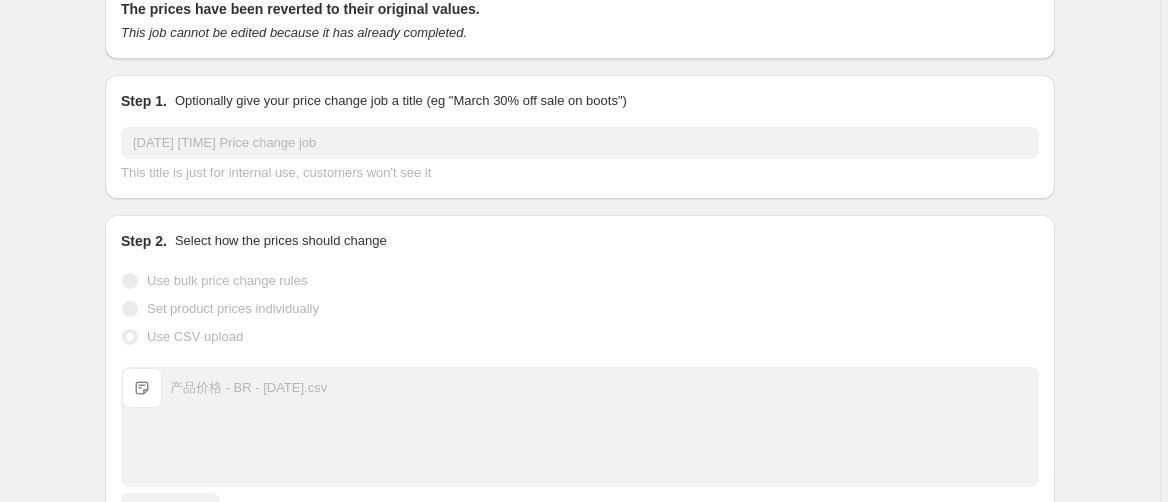 drag, startPoint x: 187, startPoint y: 140, endPoint x: 119, endPoint y: 156, distance: 69.856995 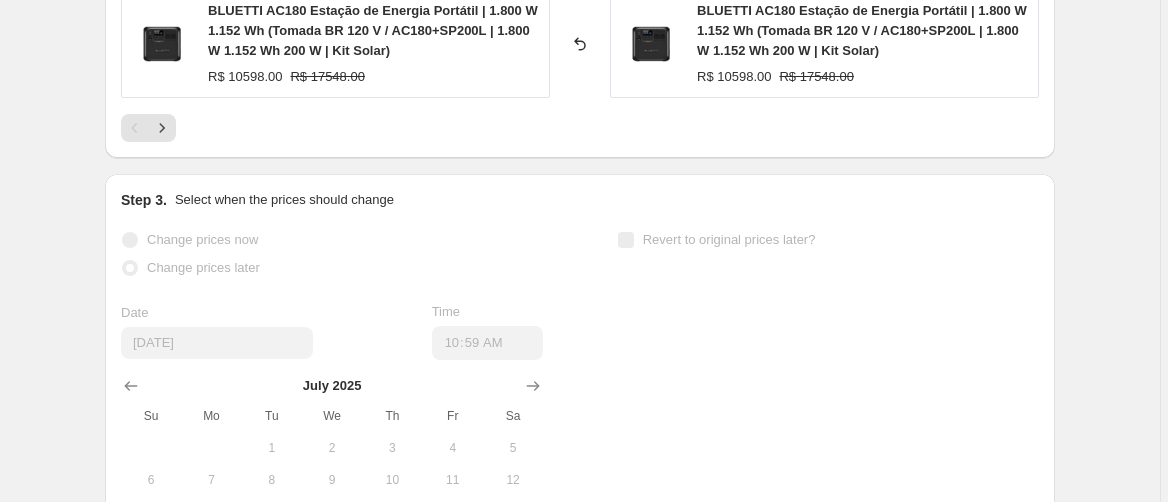 scroll, scrollTop: 1312, scrollLeft: 0, axis: vertical 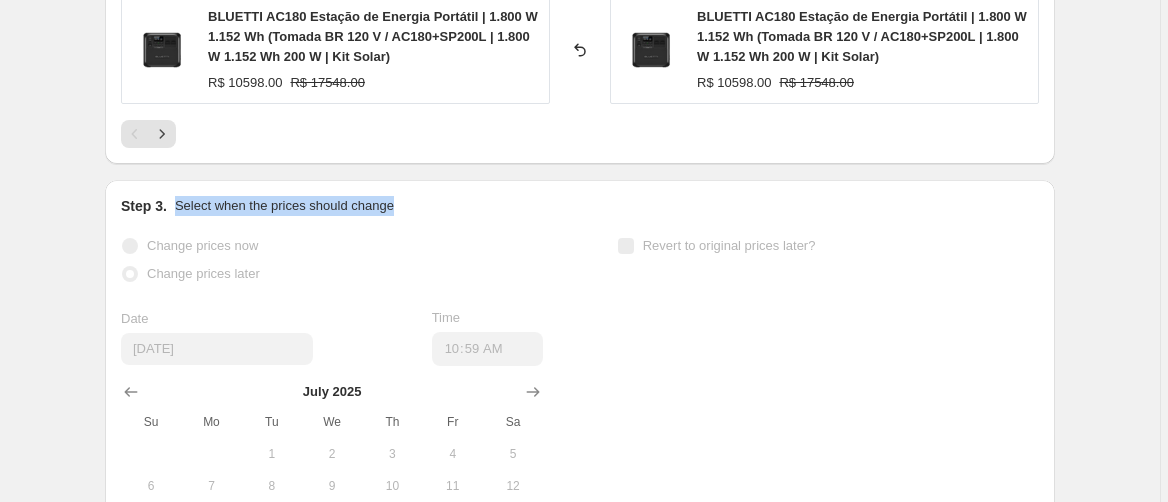 drag, startPoint x: 394, startPoint y: 192, endPoint x: 176, endPoint y: 197, distance: 218.05733 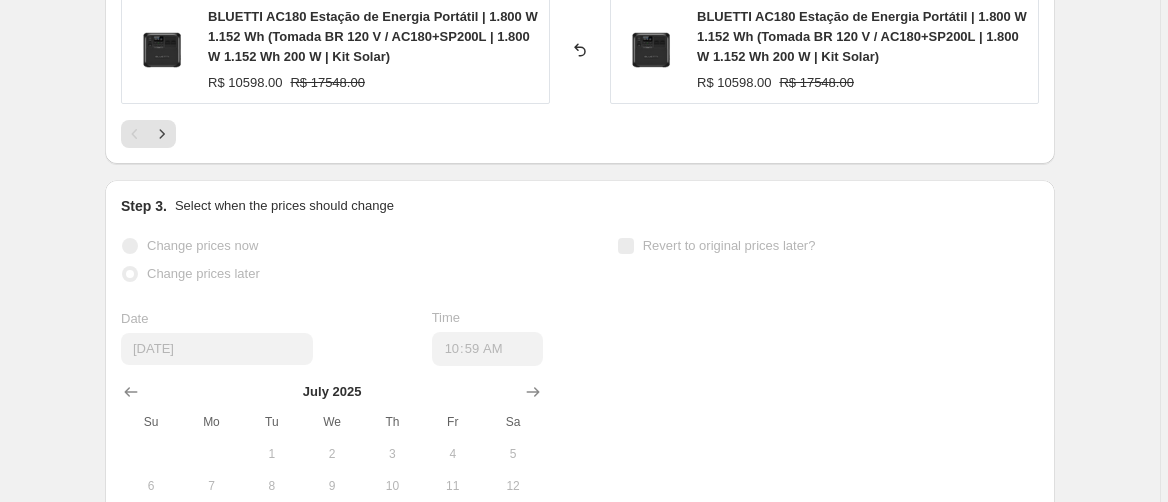 click on "[DATE] [TIME] Price change job. This page is ready [DATE] [TIME] Price change job Complete Reverted Copy to new job Export Recap CSV Delete job More actions Copy to new job Export Recap CSV Delete job Prices reverted successfully The prices have been reverted to their original values. This job cannot be edited because it has already completed. Step 1. Optionally give your price change job a title (eg "March 30% off sale on boots") [DATE] [TIME] Price change job This title is just for internal use, customers won't see it Step 2. Select how the prices should change Use bulk price change rules Set product prices individually Use CSV upload Upload files 产品价格 - BR - [DATE].csv 产品价格 - BR - [DATE].csv Remove CSV Get CSV template CSV upload FAQ Select tags to add while price change is active Select tags to remove while price change is active PRICE CHANGE RECAP 193 product variants were affected by this price change: R$ 7599.00 R$ 12599.00 Reverted back" at bounding box center (580, -270) 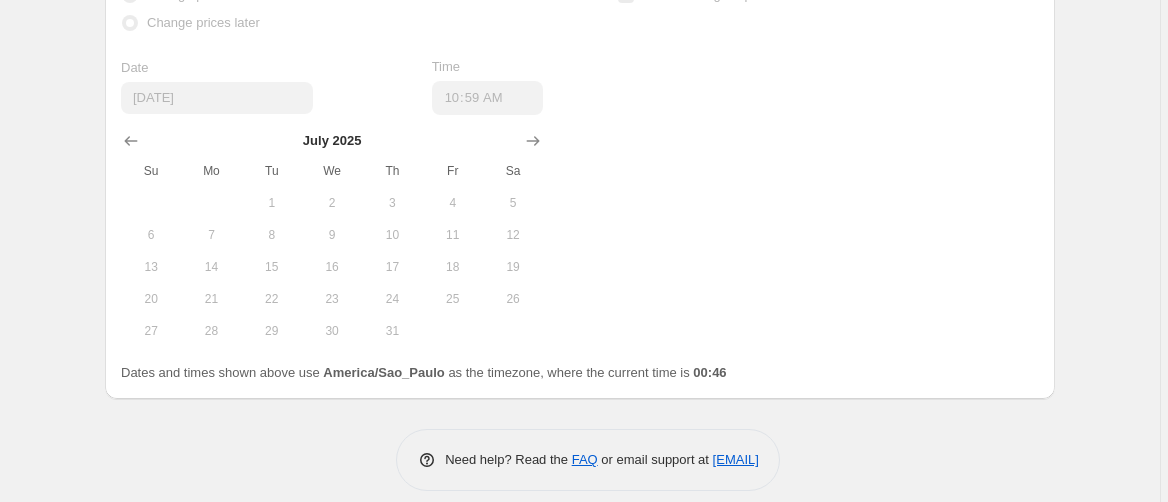scroll, scrollTop: 1578, scrollLeft: 0, axis: vertical 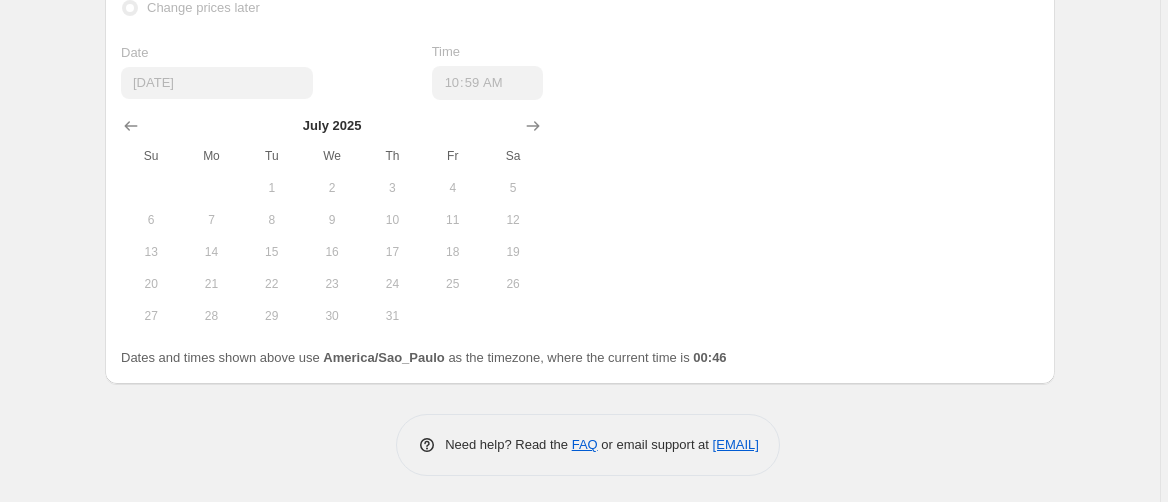 click on "Change prices now Change prices later Date [DATE] Time [TIME] [MONTH]   2025 Su Mo Tu We Th Fr Sa 1 2 3 4 5 6 7 8 9 10 11 12 13 14 15 16 17 18 19 20 21 22 23 24 25 26 27 28 29 30 31 Revert to original prices later?" at bounding box center [580, 149] 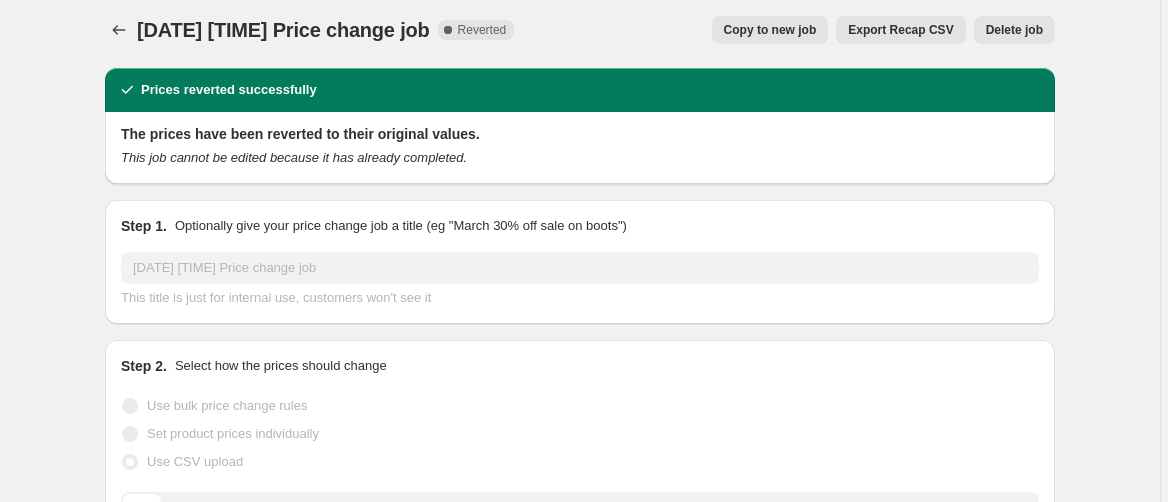 scroll, scrollTop: 0, scrollLeft: 0, axis: both 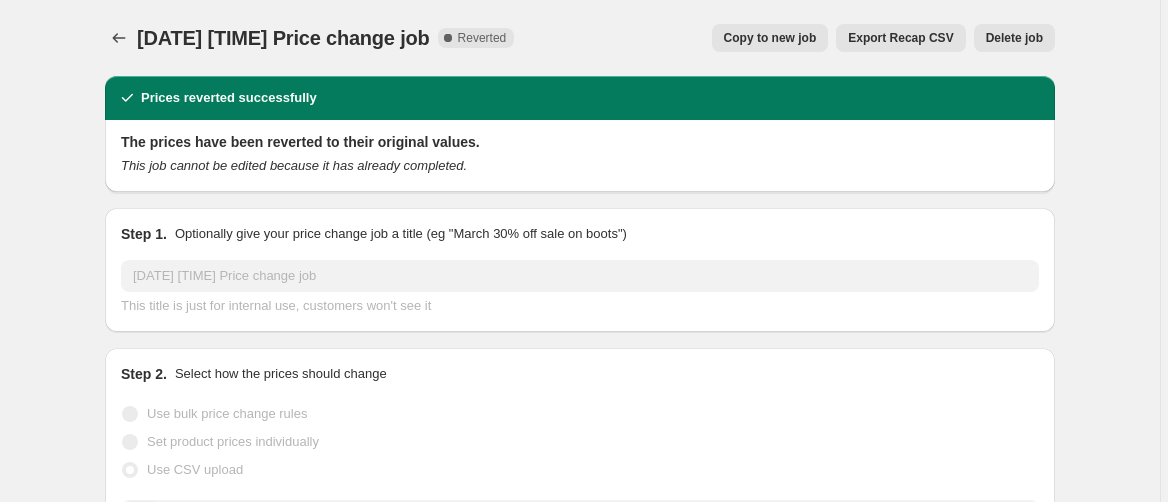 click on "[DATE] [TIME] Price change job. This page is ready [DATE] [TIME] Price change job Complete Reverted Copy to new job Export Recap CSV Delete job More actions Copy to new job Export Recap CSV Delete job Prices reverted successfully The prices have been reverted to their original values. This job cannot be edited because it has already completed. Step 1. Optionally give your price change job a title (eg "March 30% off sale on boots") [DATE] [TIME] Price change job This title is just for internal use, customers won't see it Step 2. Select how the prices should change Use bulk price change rules Set product prices individually Use CSV upload Upload files 产品价格 - BR - [DATE].csv 产品价格 - BR - [DATE].csv Remove CSV Get CSV template CSV upload FAQ Select tags to add while price change is active Select tags to remove while price change is active PRICE CHANGE RECAP 193 product variants were affected by this price change: R$ 7599.00 R$ 12599.00 Reverted back" at bounding box center (580, 1042) 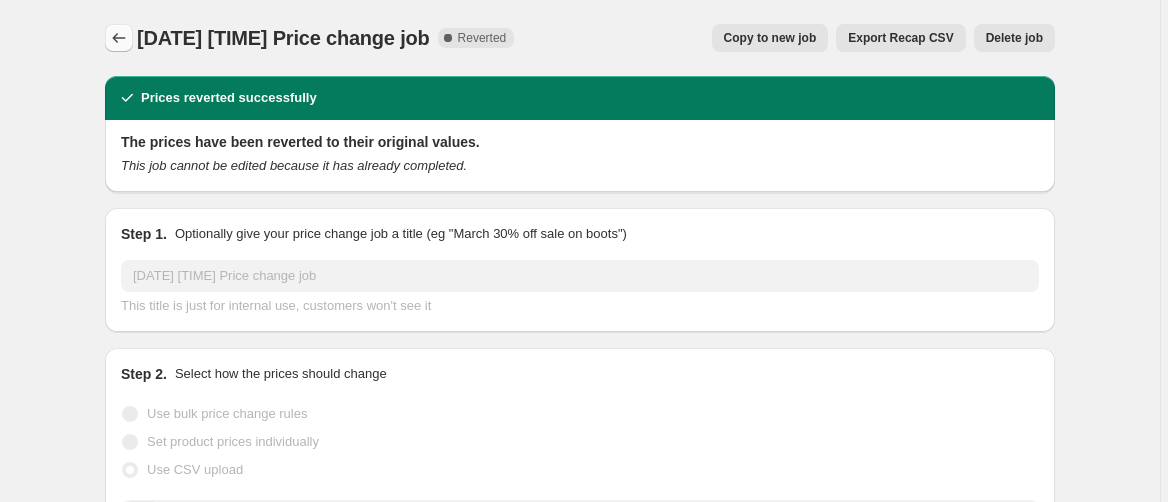 click 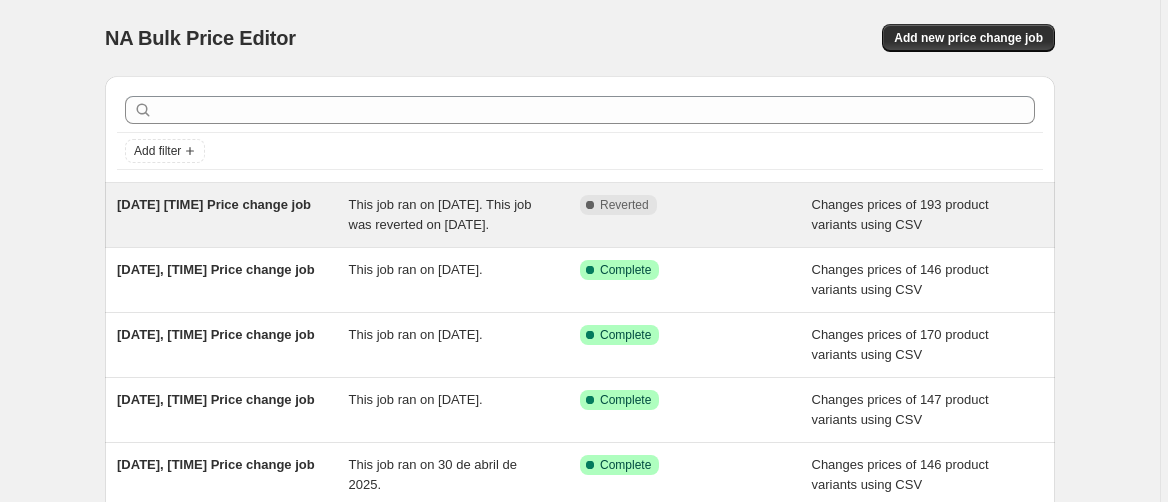 click on "[DATE] [TIME] Price change job" at bounding box center [214, 204] 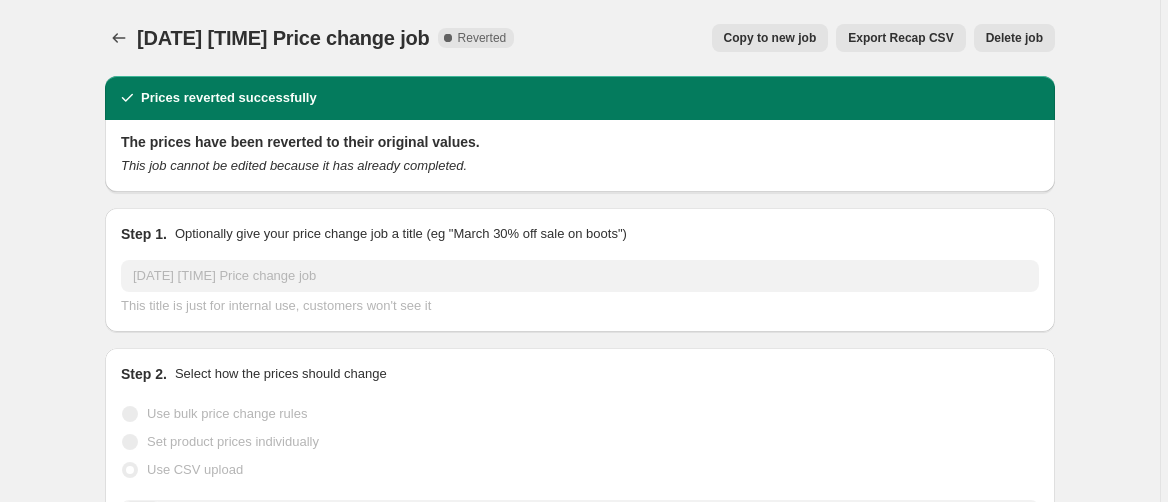 click on "Delete job" at bounding box center (1014, 38) 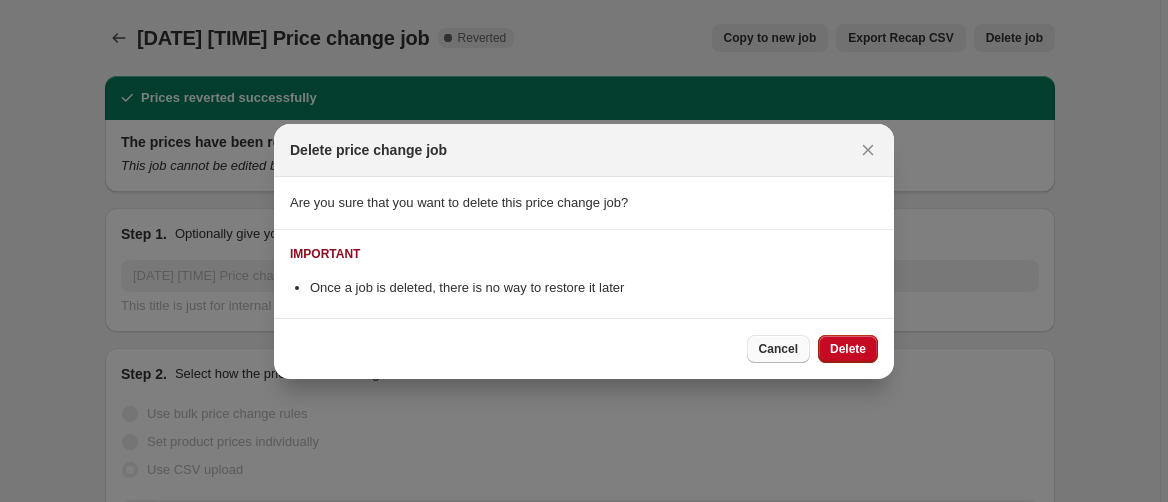 drag, startPoint x: 779, startPoint y: 348, endPoint x: 775, endPoint y: 242, distance: 106.07545 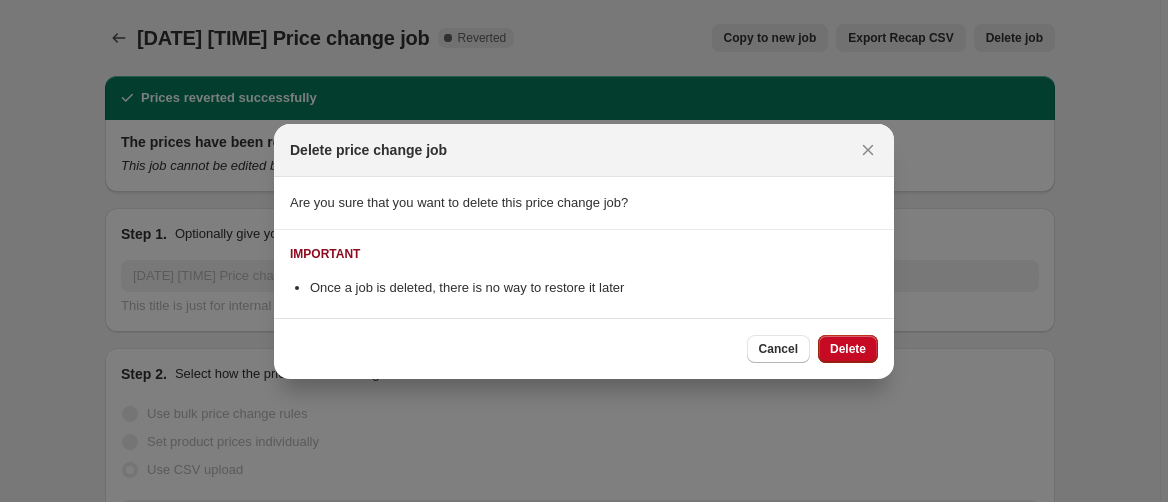 click on "Cancel" at bounding box center (778, 349) 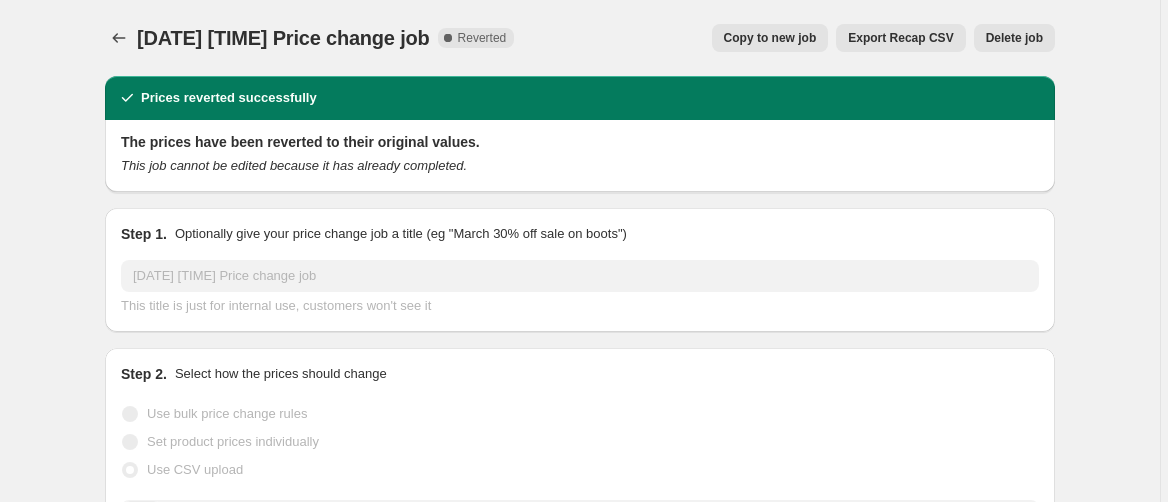 click on "[DATE] [TIME] Price change job. This page is ready [DATE] [TIME] Price change job Complete Reverted Copy to new job Export Recap CSV Delete job More actions Copy to new job Export Recap CSV Delete job Prices reverted successfully The prices have been reverted to their original values. This job cannot be edited because it has already completed. Step 1. Optionally give your price change job a title (eg "March 30% off sale on boots") [DATE] [TIME] Price change job This title is just for internal use, customers won't see it Step 2. Select how the prices should change Use bulk price change rules Set product prices individually Use CSV upload Upload files 产品价格 - BR - [DATE].csv 产品价格 - BR - [DATE].csv Remove CSV Get CSV template CSV upload FAQ Select tags to add while price change is active Select tags to remove while price change is active PRICE CHANGE RECAP 193 product variants were affected by this price change: R$ 7599.00 R$ 12599.00 Reverted back" at bounding box center [580, 1042] 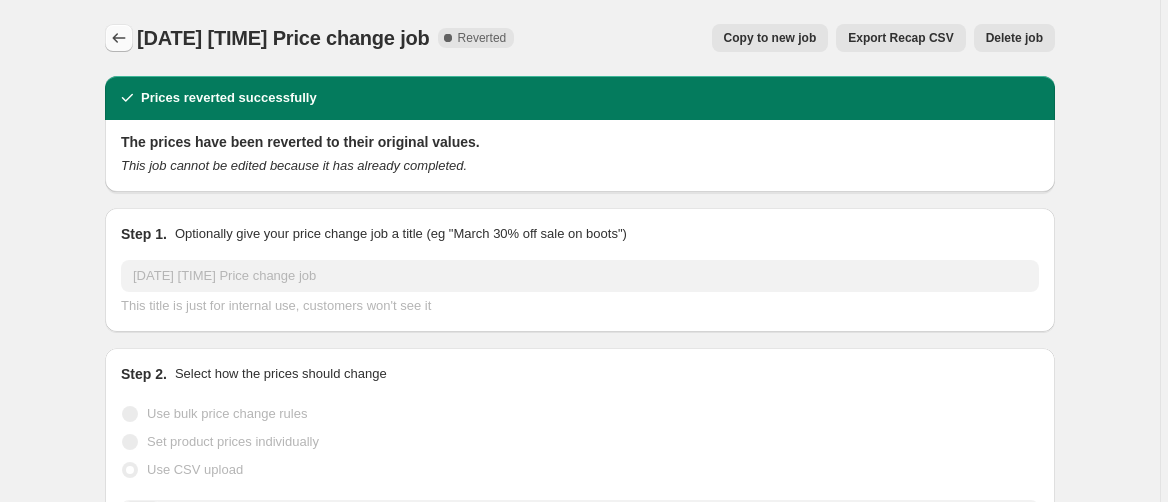 click 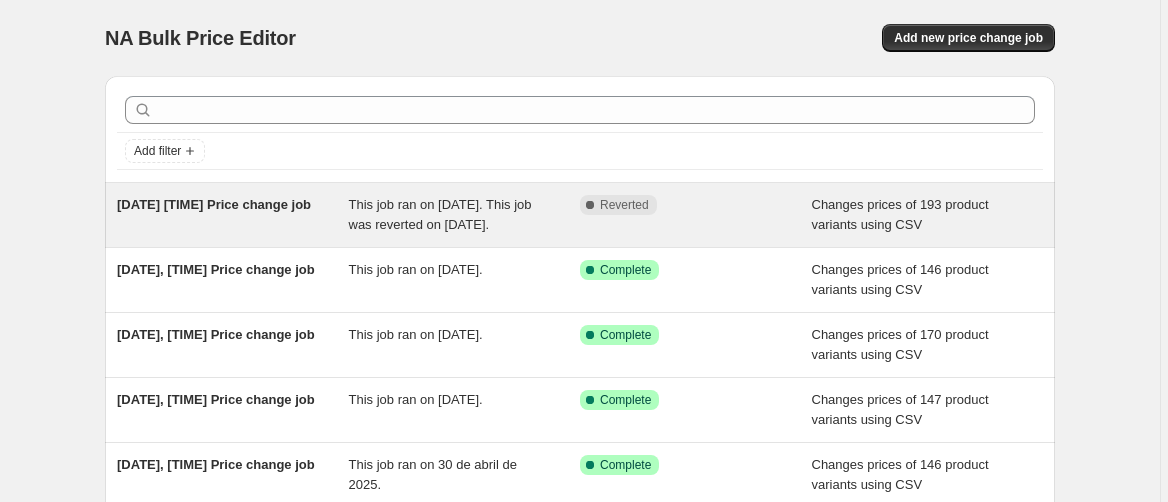 click on "[DATE] [TIME] Price change job" at bounding box center (233, 215) 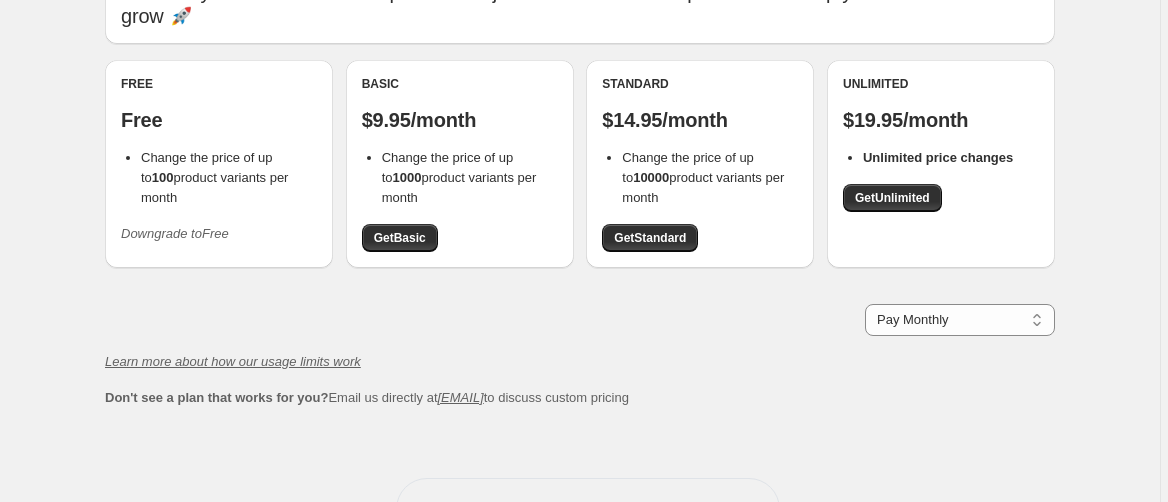 scroll, scrollTop: 179, scrollLeft: 0, axis: vertical 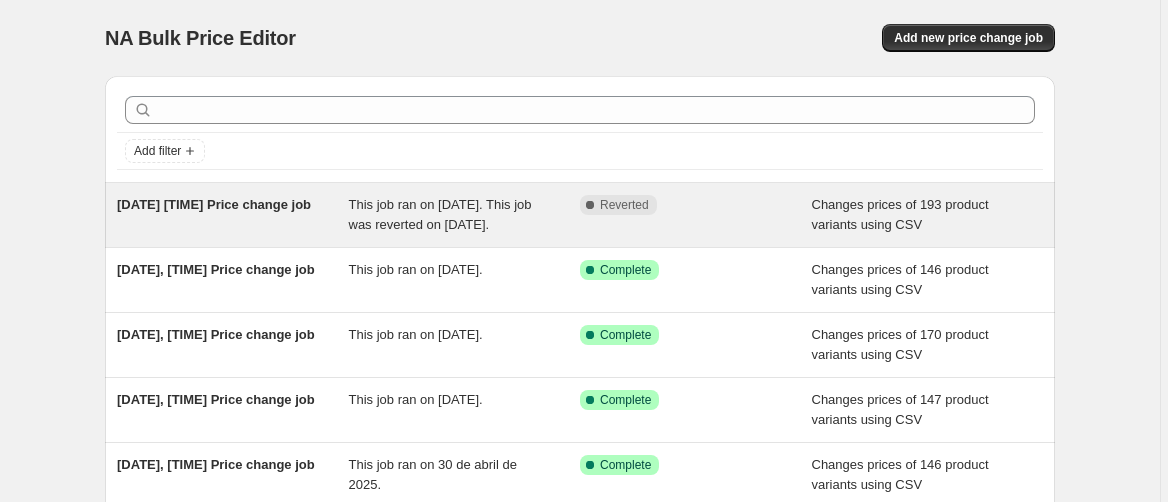 click on "[DATE] [TIME] Price change job" at bounding box center [214, 204] 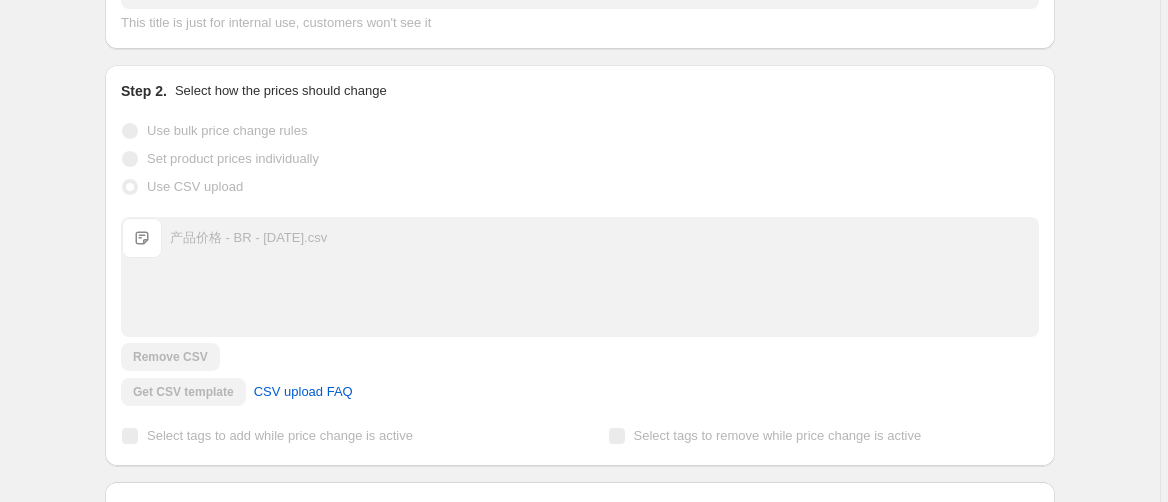 scroll, scrollTop: 0, scrollLeft: 0, axis: both 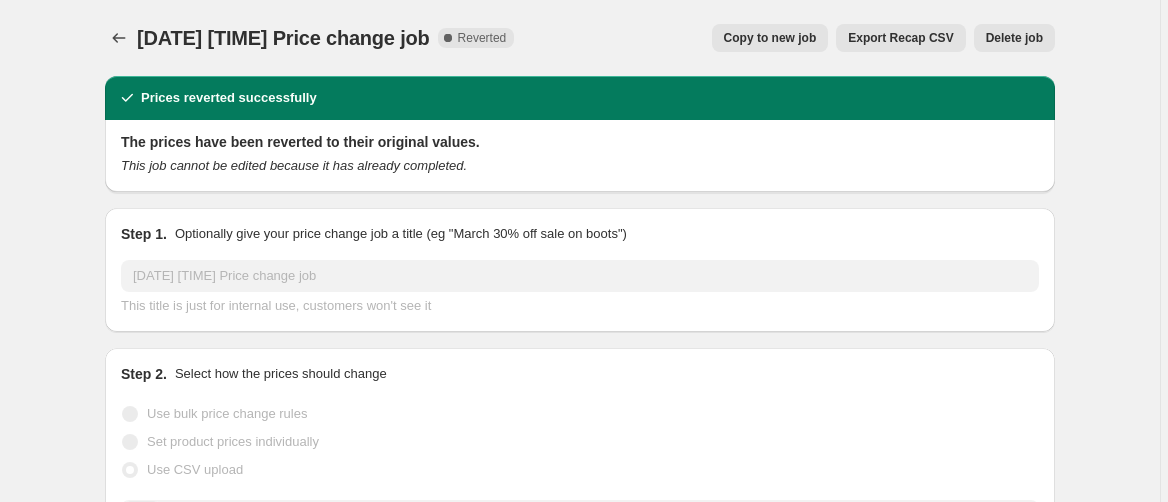 click on "Delete job" at bounding box center [1014, 38] 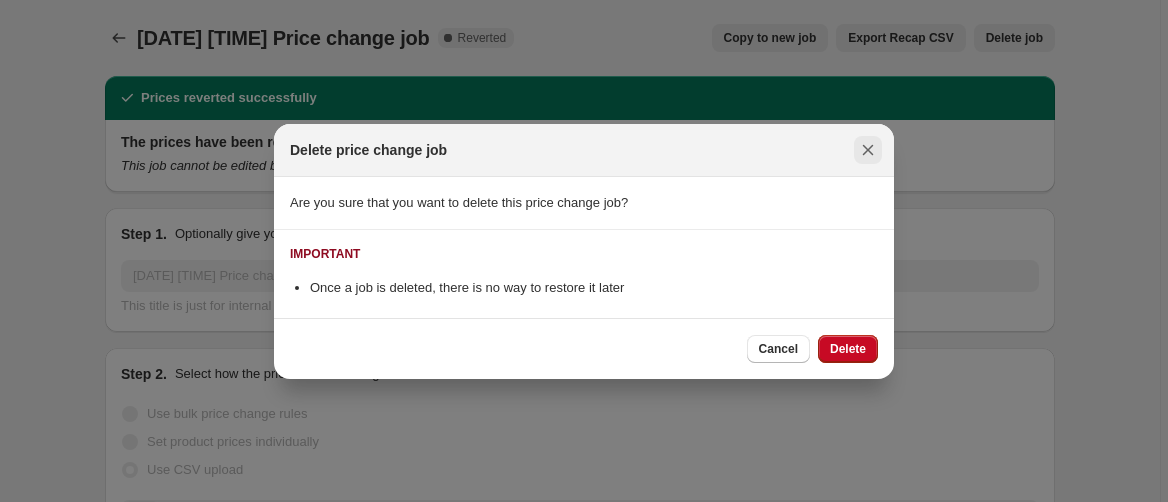 click 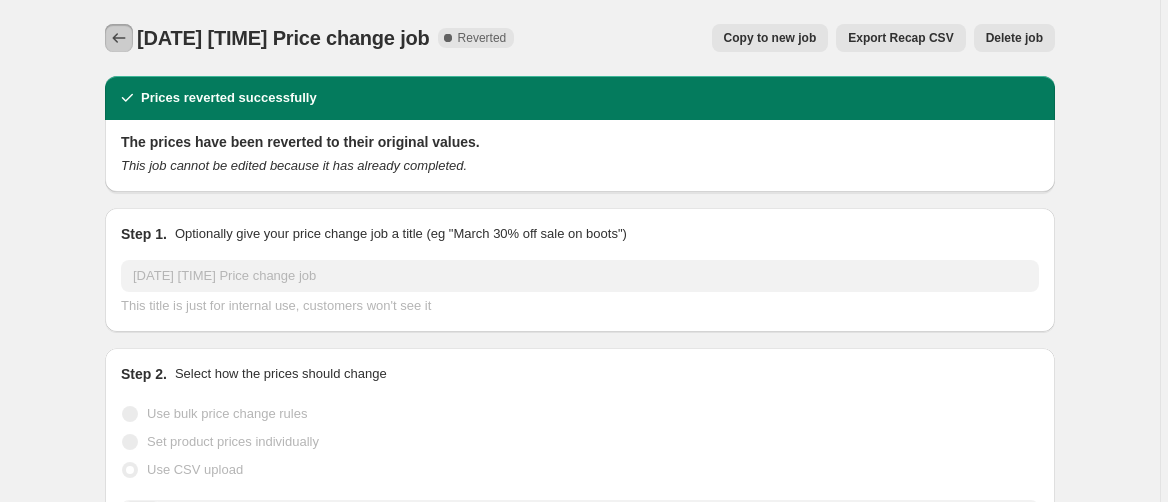 click 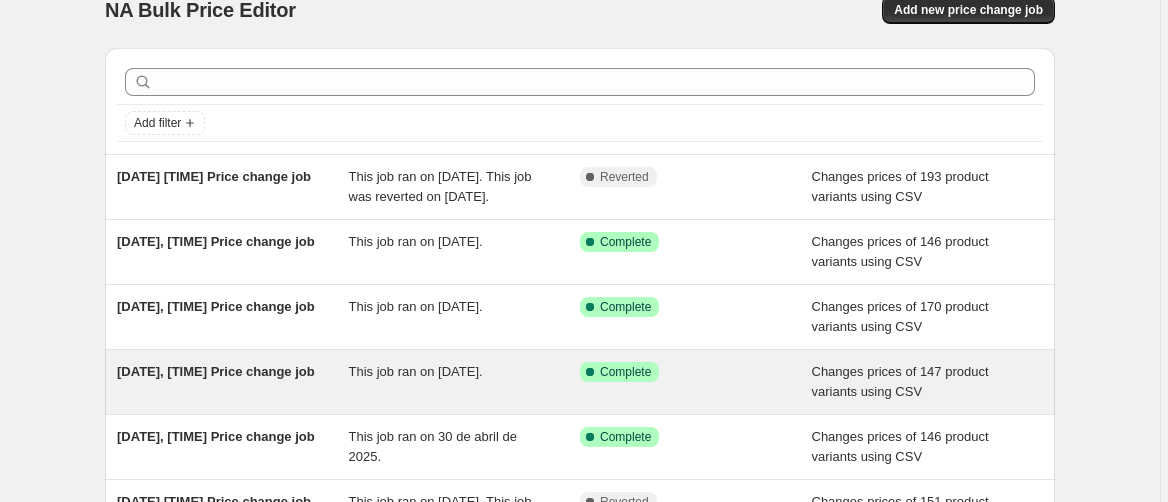 scroll, scrollTop: 0, scrollLeft: 0, axis: both 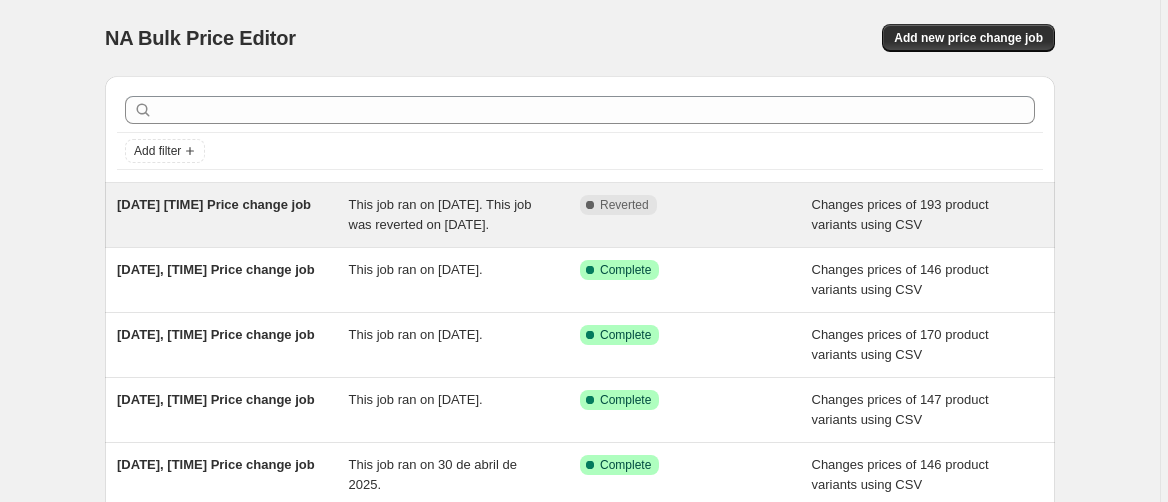 click on "This job ran on [DATE]. This job was reverted on [DATE]." at bounding box center [465, 215] 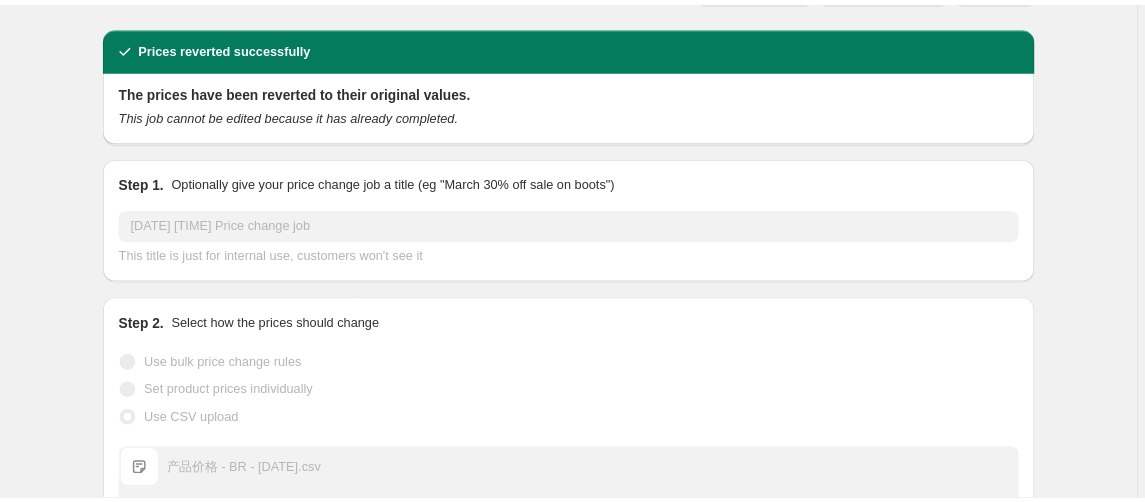 scroll, scrollTop: 0, scrollLeft: 0, axis: both 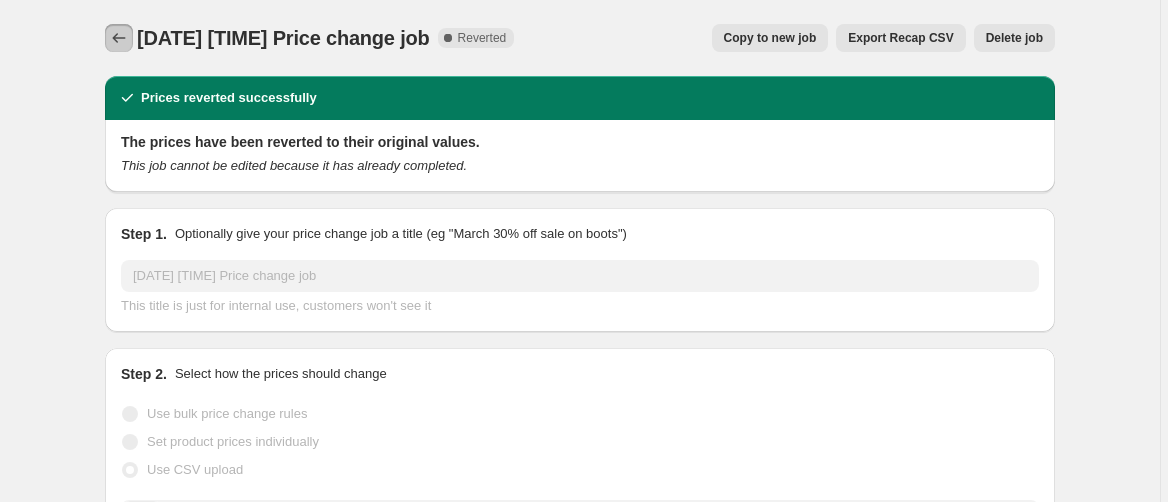 click 